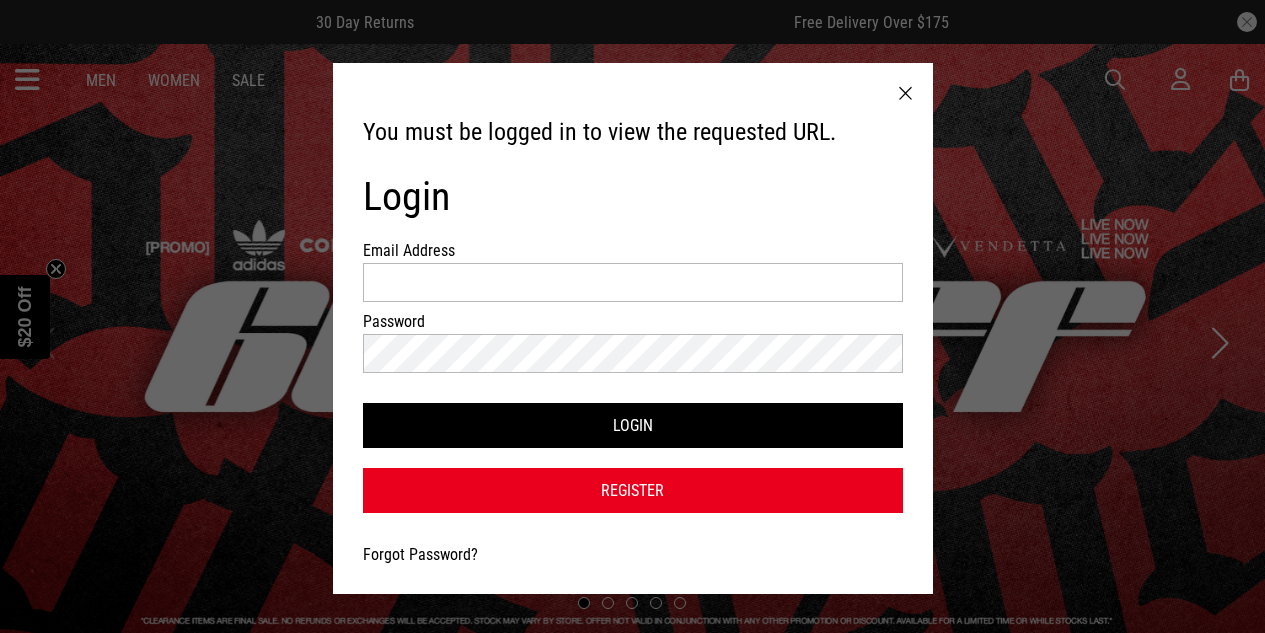scroll, scrollTop: 0, scrollLeft: 0, axis: both 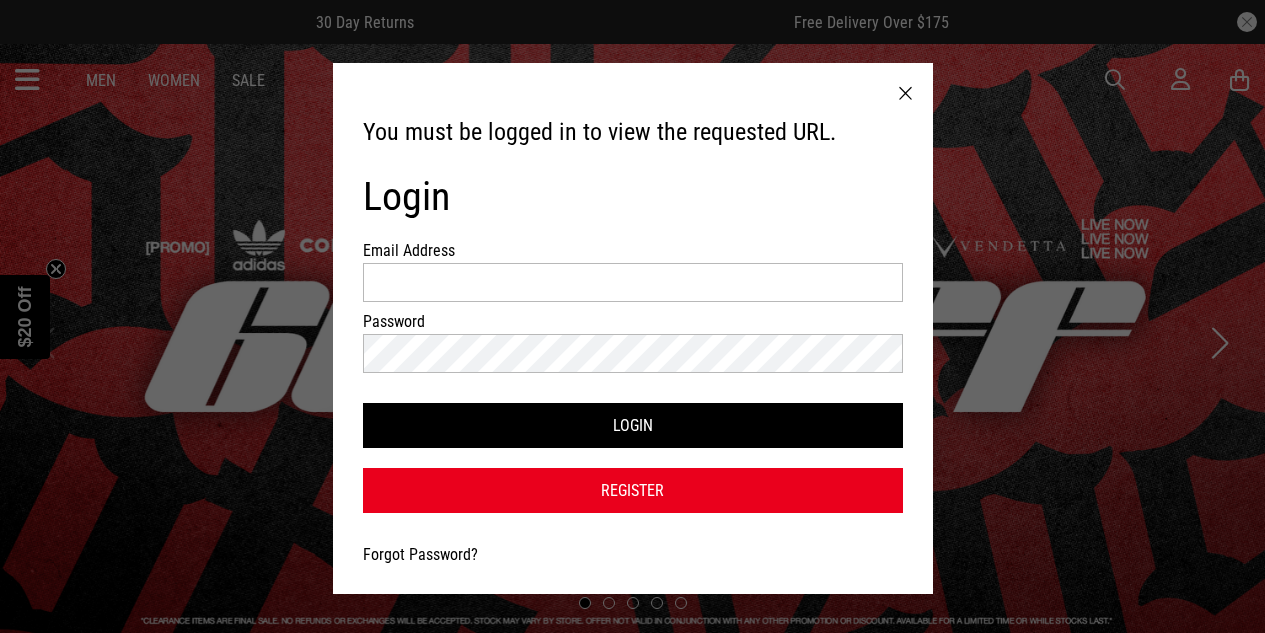 click at bounding box center [905, 94] 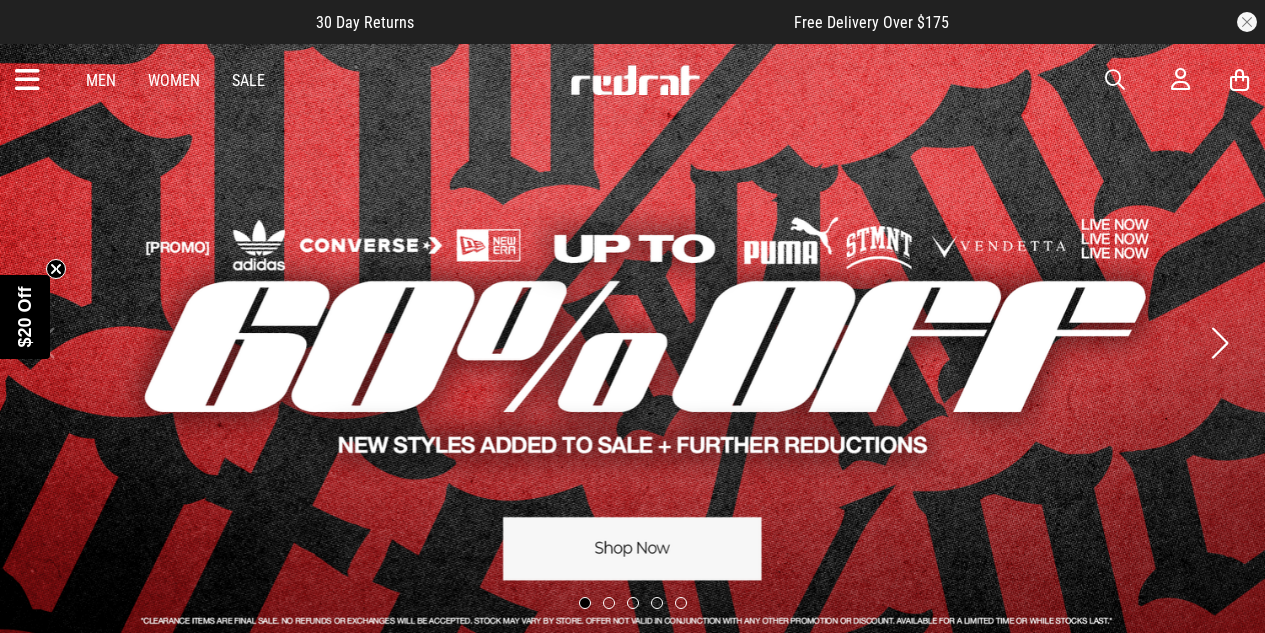 click on "Men   Women   Sale     Sign in     New       Back         Footwear       Back         Mens       Back         Womens       Back         Youth & Kids       Back         Jewellery       Back         Headwear       Back         Accessories       Back         Deals       Back         Sale   UP TO 60% OFF
Shop by Brand
adidas
Converse
New Era
See all brands     Gift Cards   Find a Store   Delivery   Returns & Exchanges   FAQ   Contact Us
Payment Options Only at Red Rat
Let's keep in touch
Back" at bounding box center (632, 80) 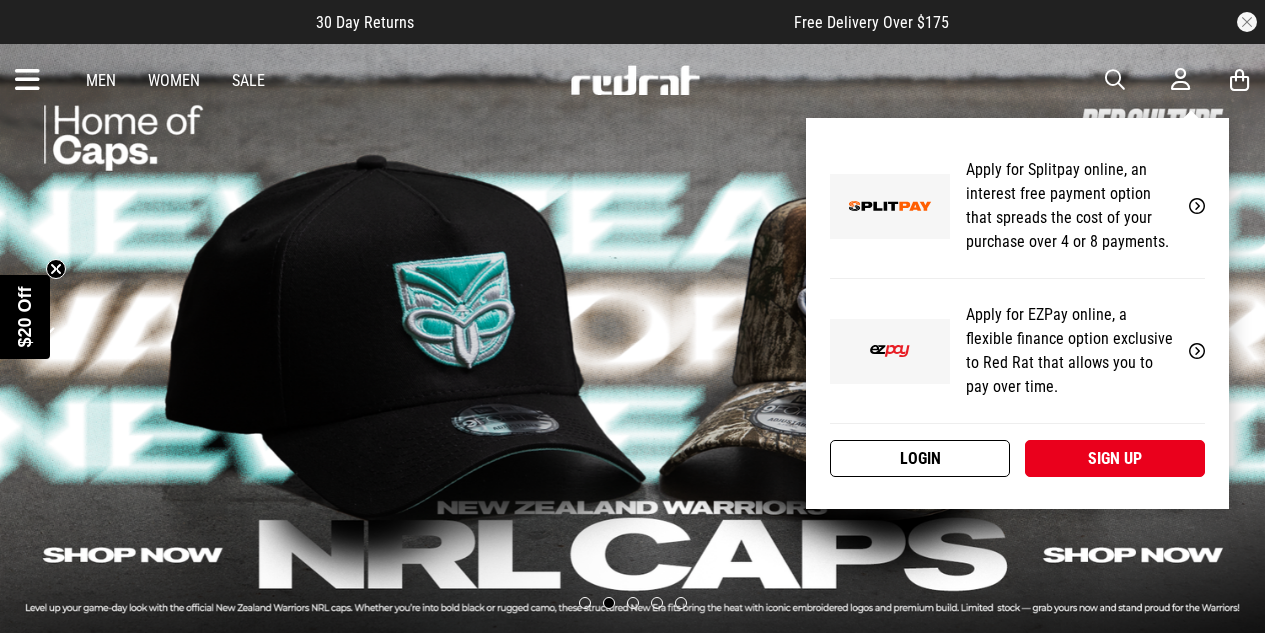 click on "Login" at bounding box center (920, 458) 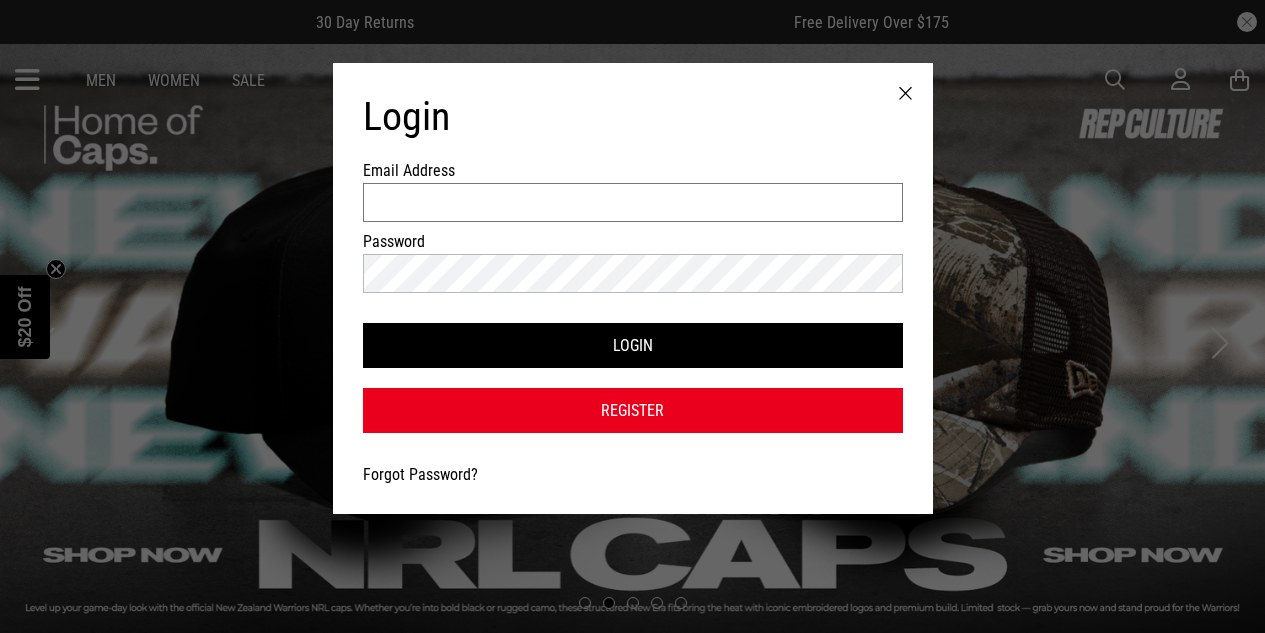 click on "Email Address" at bounding box center [633, 202] 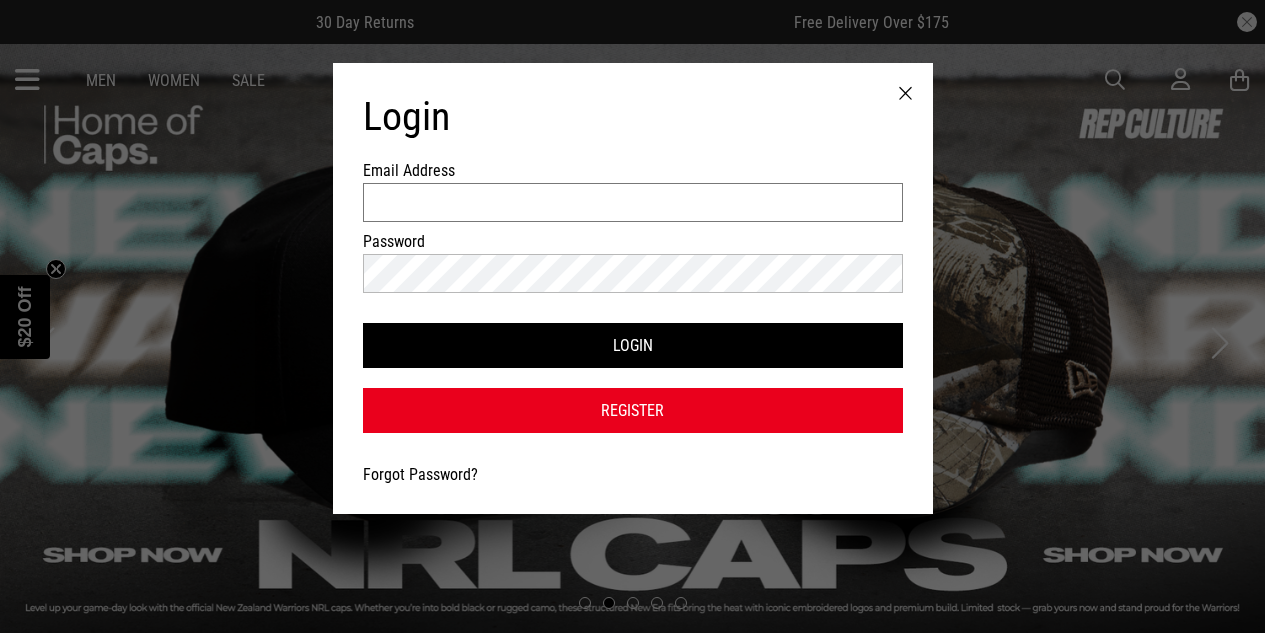 type on "**********" 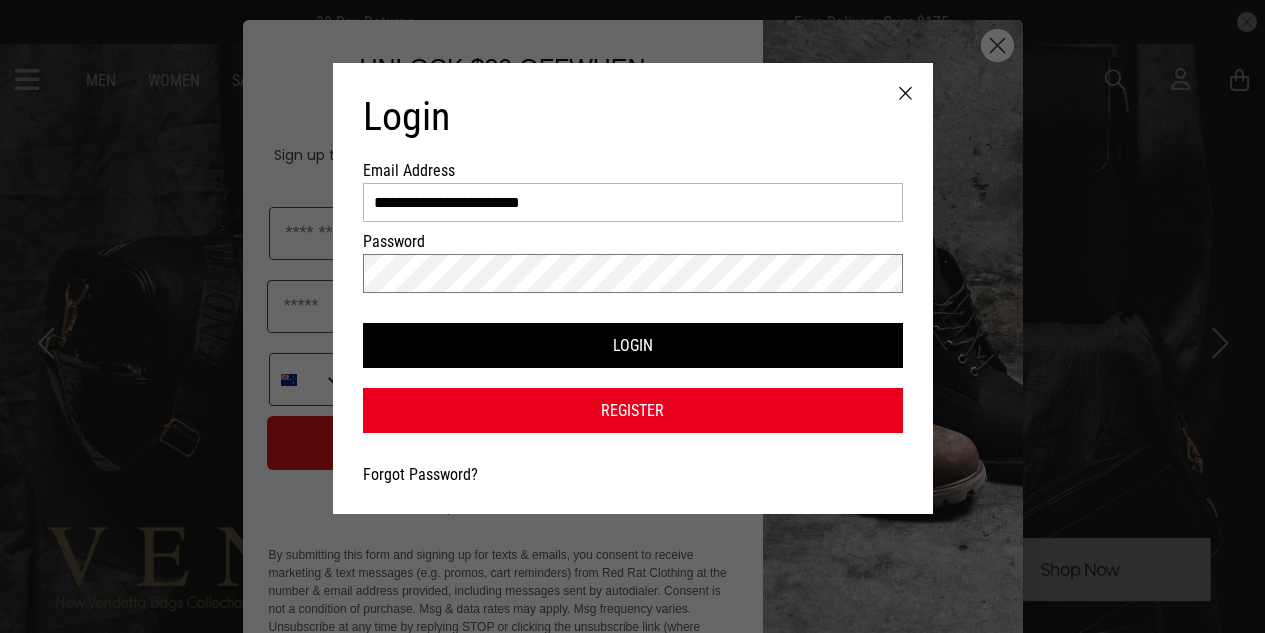 click on "Login" at bounding box center [633, 345] 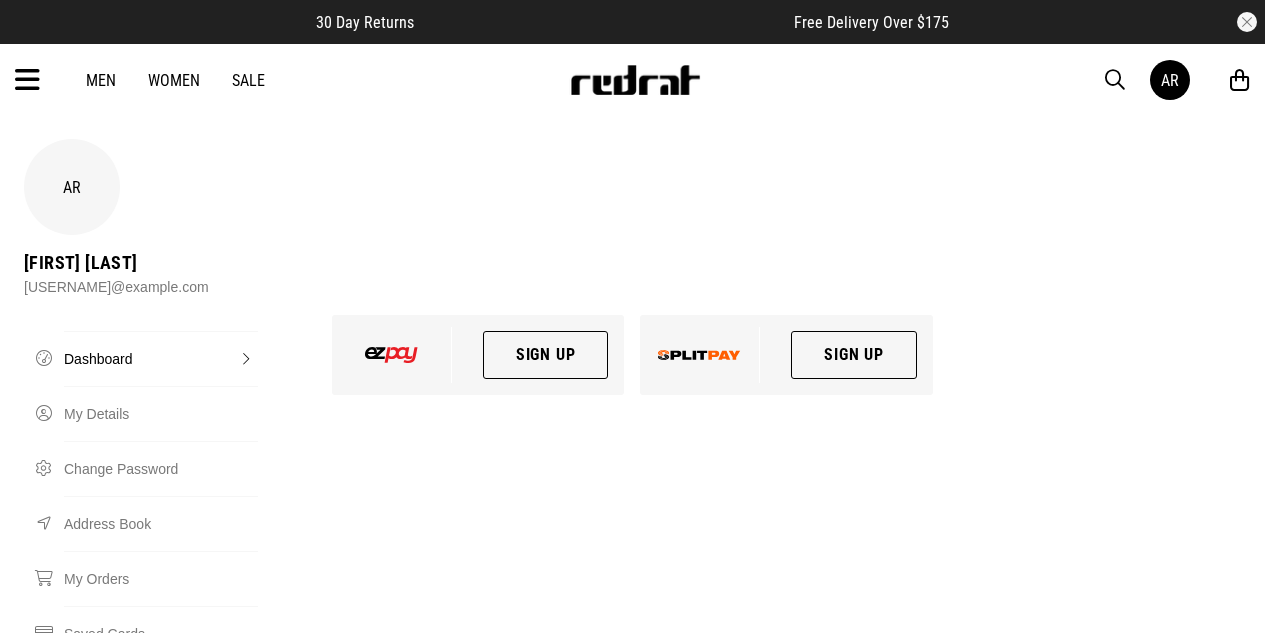 scroll, scrollTop: 0, scrollLeft: 0, axis: both 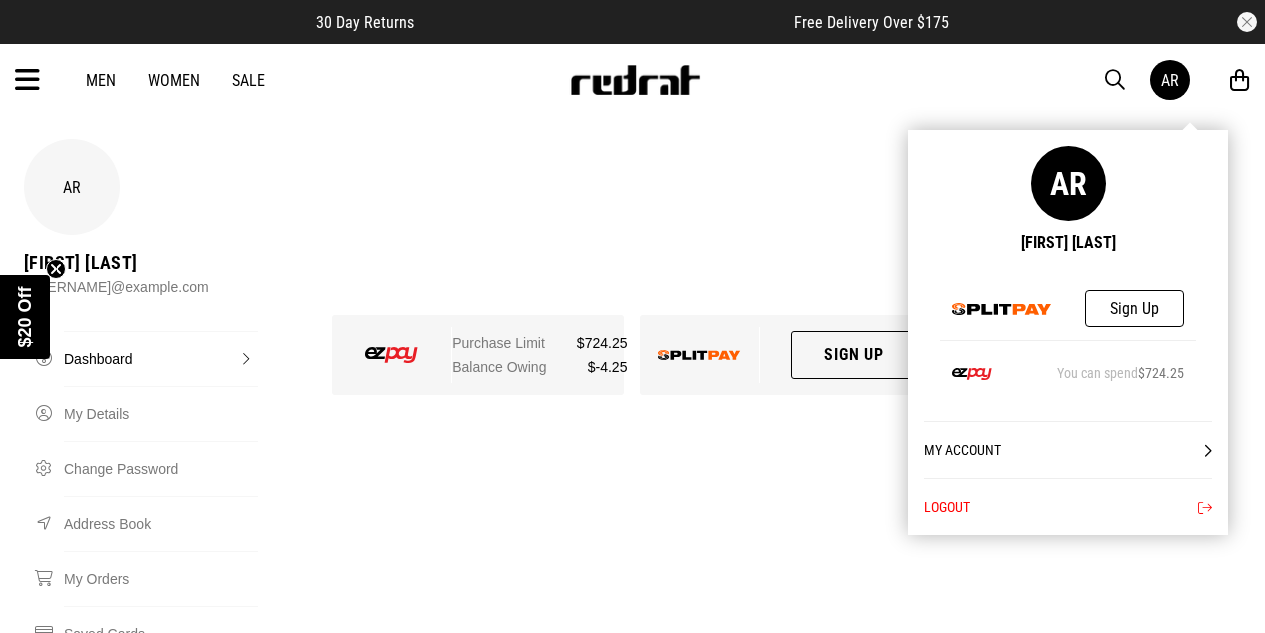 click on "AR" at bounding box center [1170, 80] 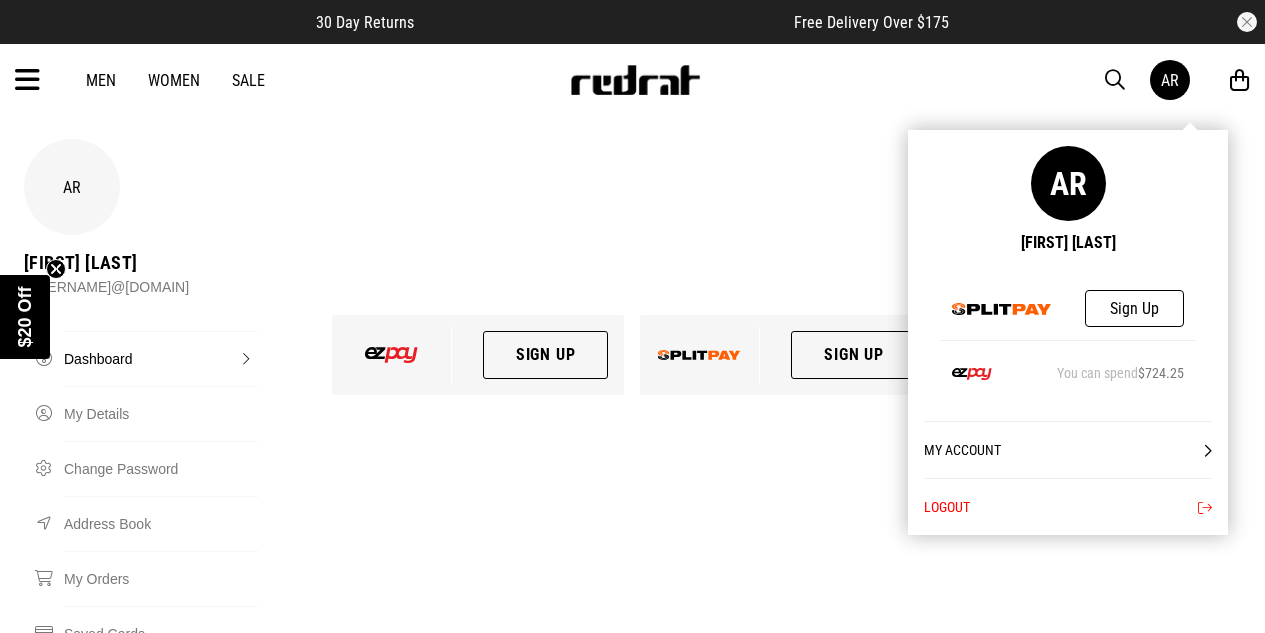 scroll, scrollTop: 0, scrollLeft: 0, axis: both 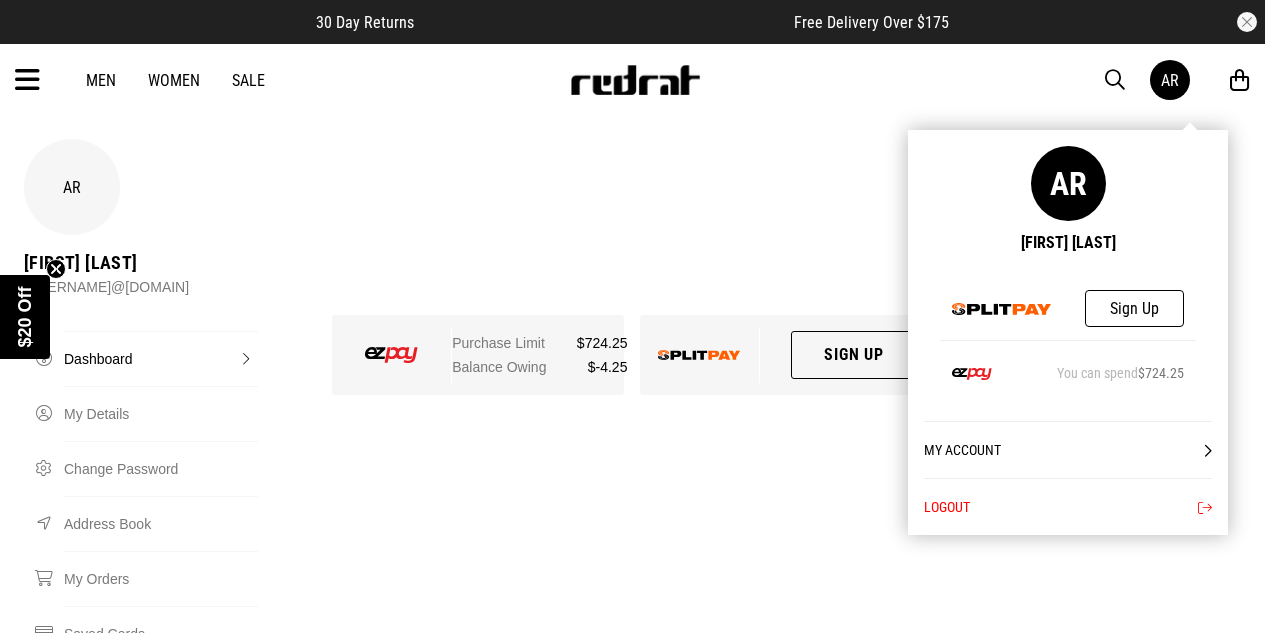 click on "My Account" at bounding box center (1068, 449) 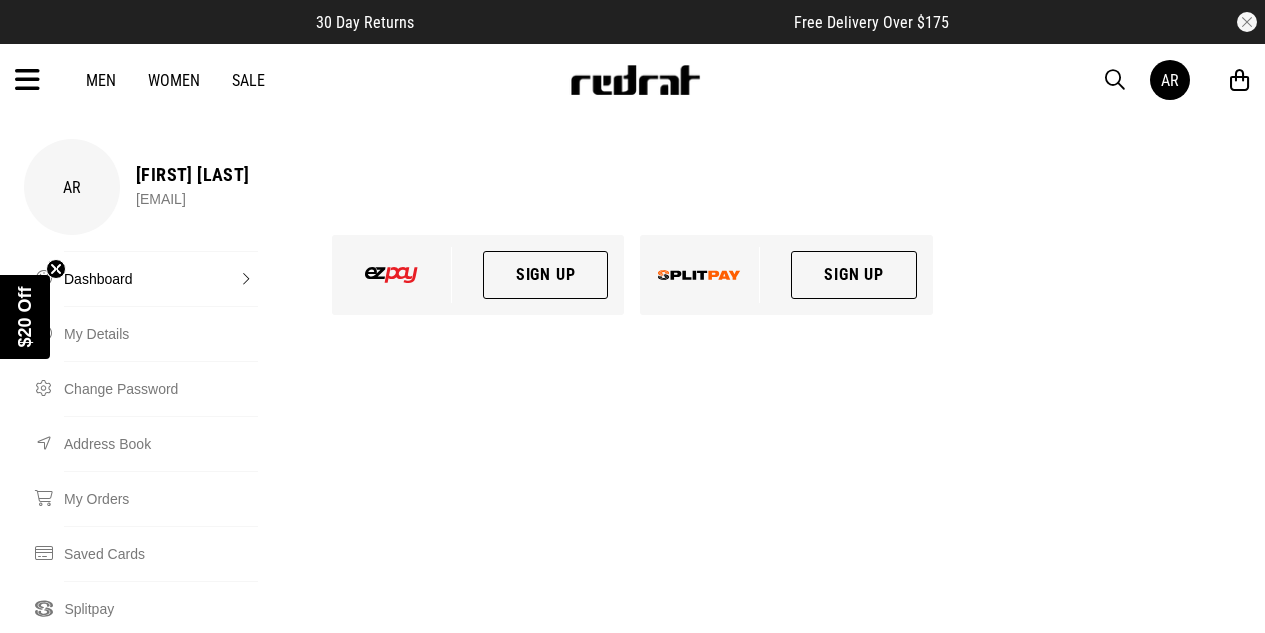 scroll, scrollTop: 0, scrollLeft: 0, axis: both 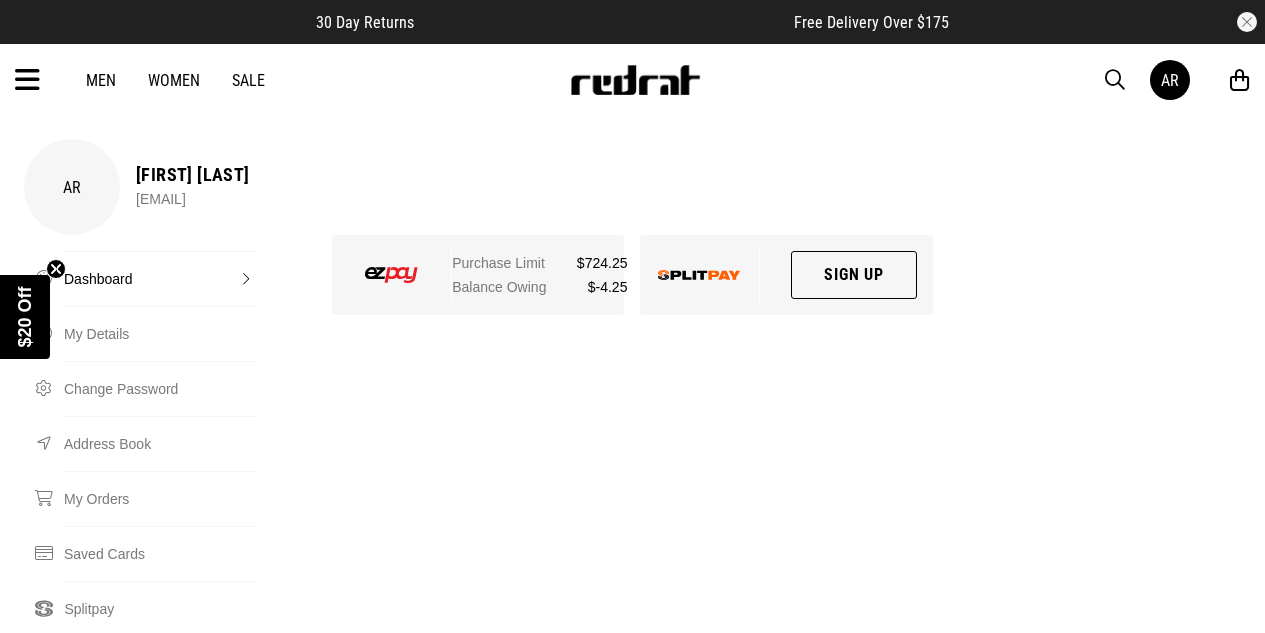 click at bounding box center (27, 80) 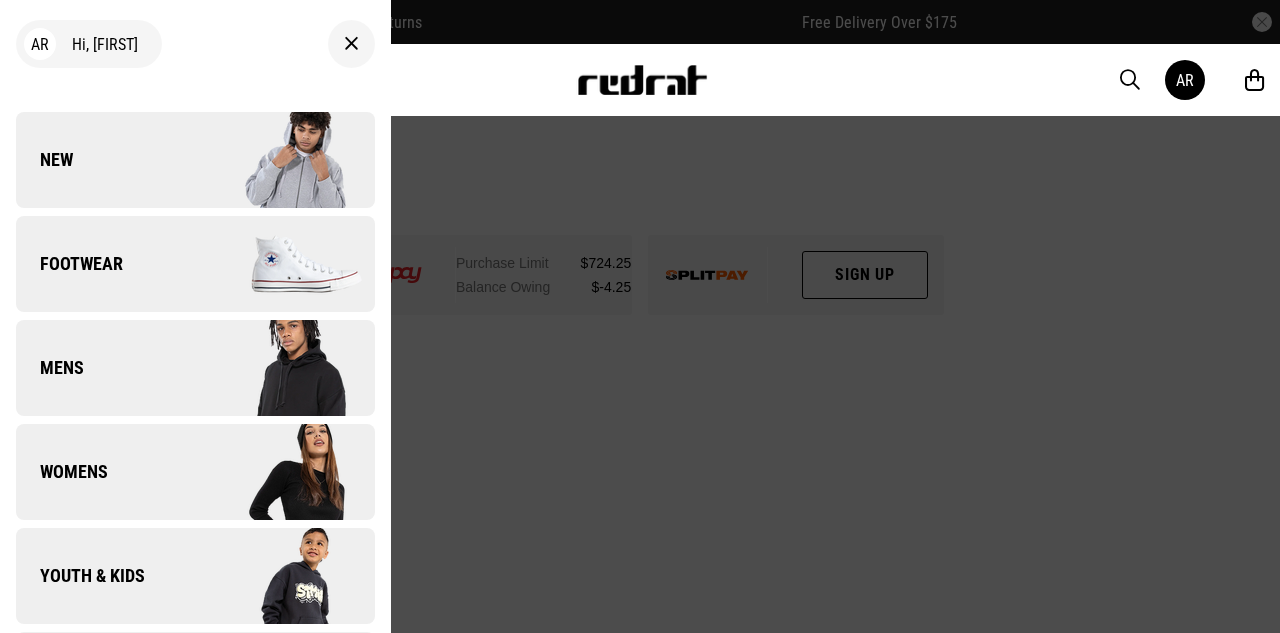 click on "New" at bounding box center (195, 160) 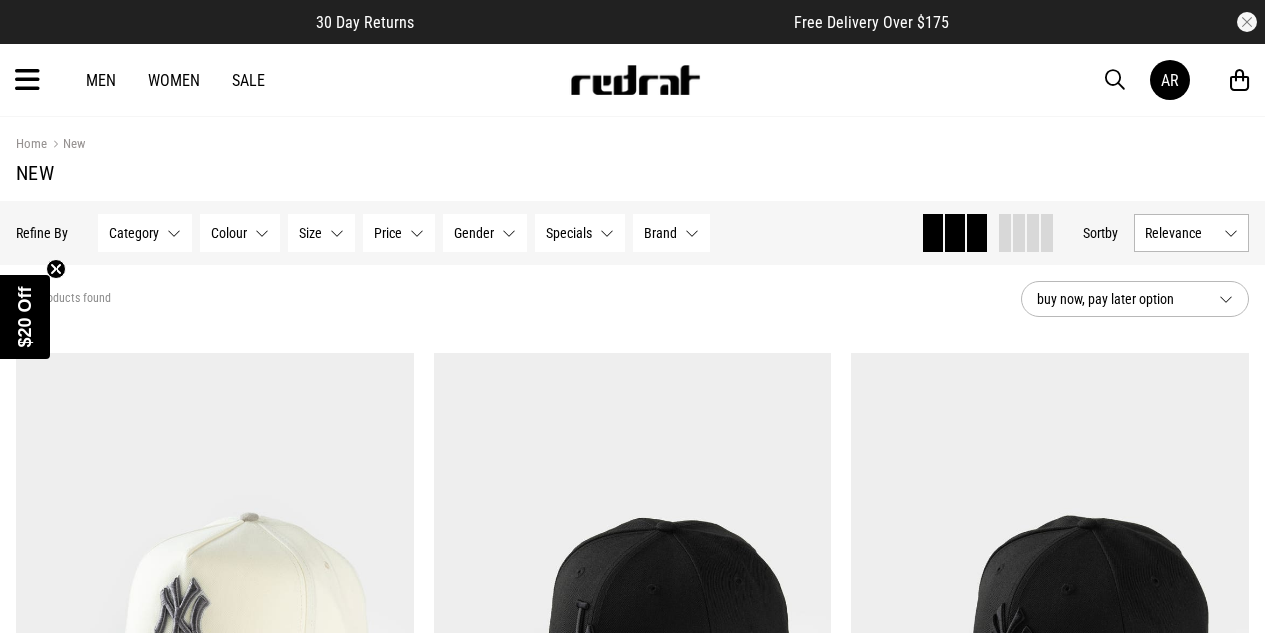 scroll, scrollTop: 0, scrollLeft: 0, axis: both 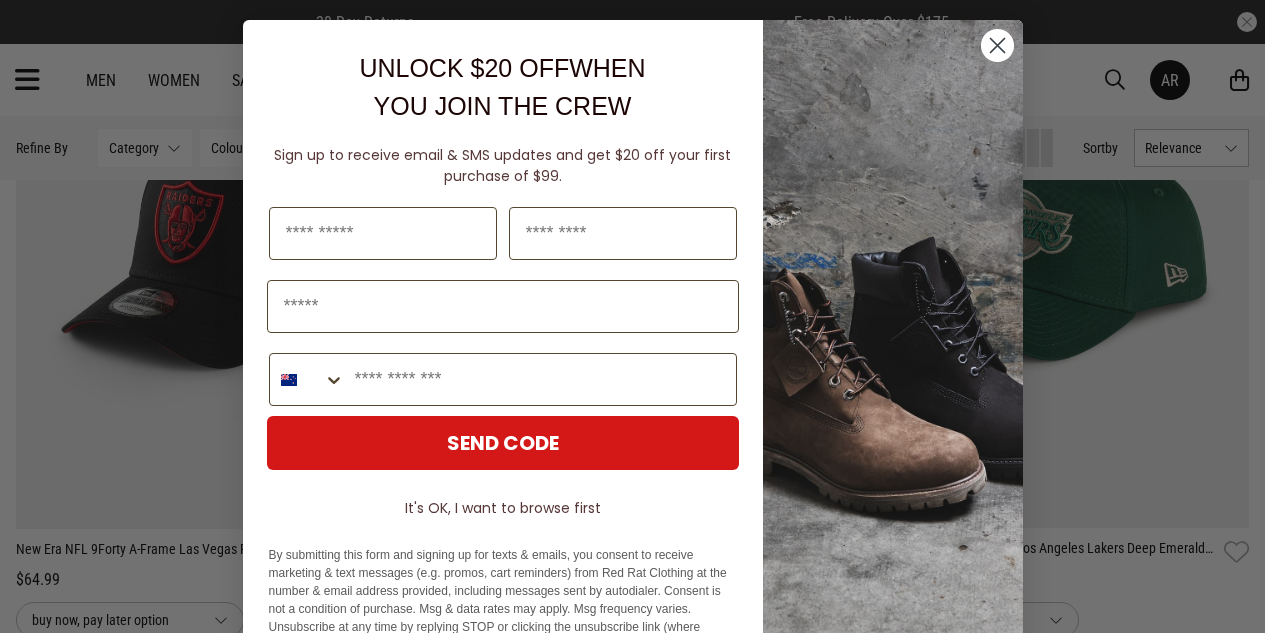 click 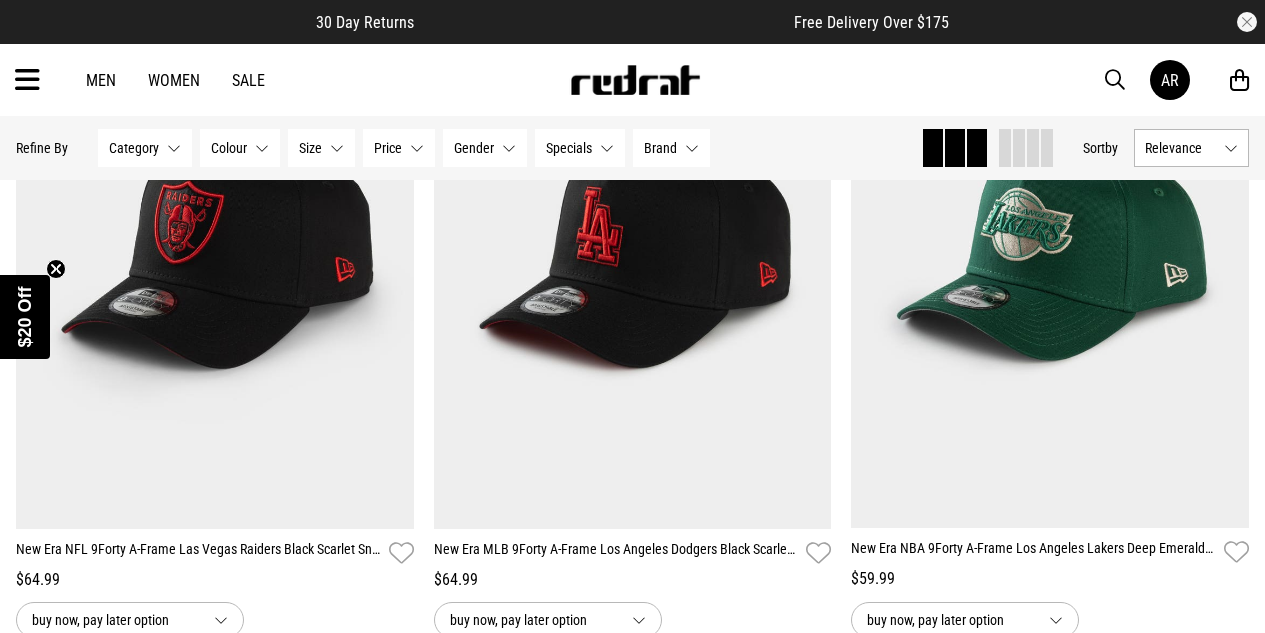 click on "Category" at bounding box center (134, 148) 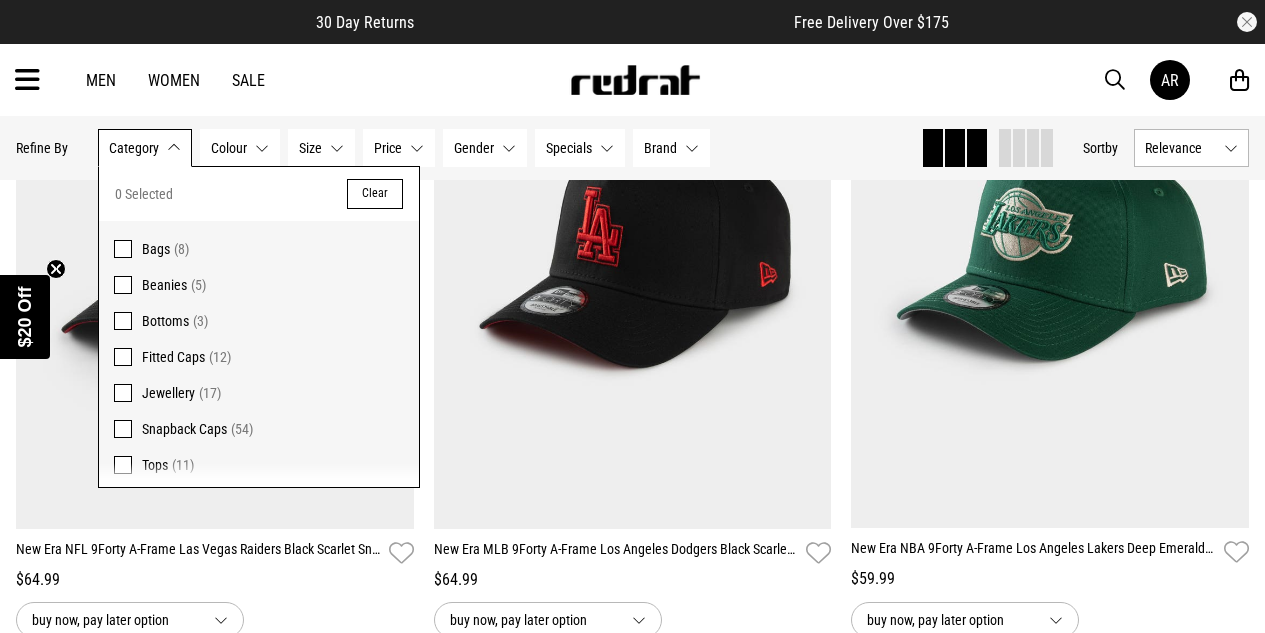 click on "Category" at bounding box center (134, 148) 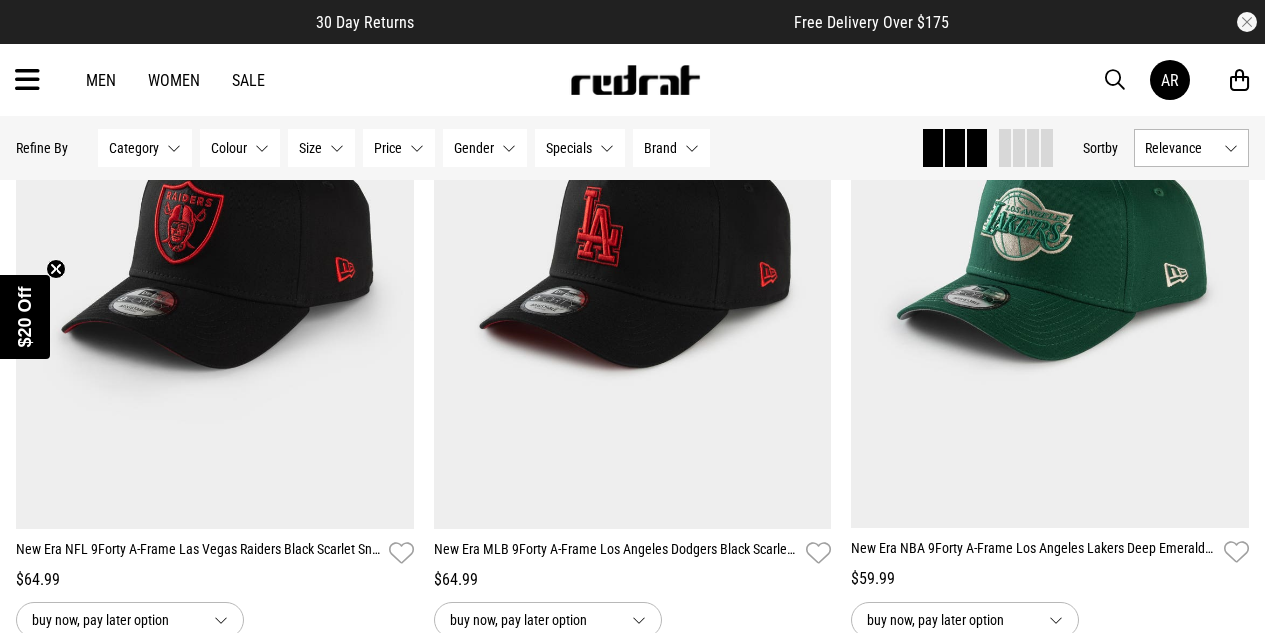 click on "Relevance" at bounding box center (1180, 148) 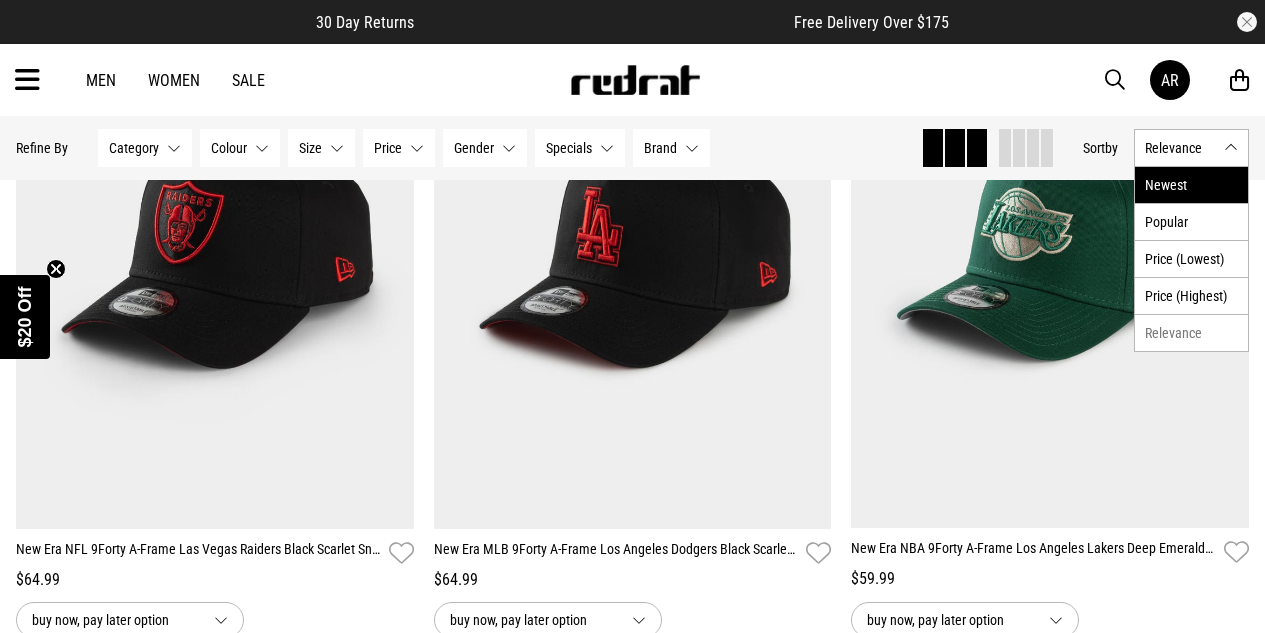 click on "Newest" at bounding box center [1191, 185] 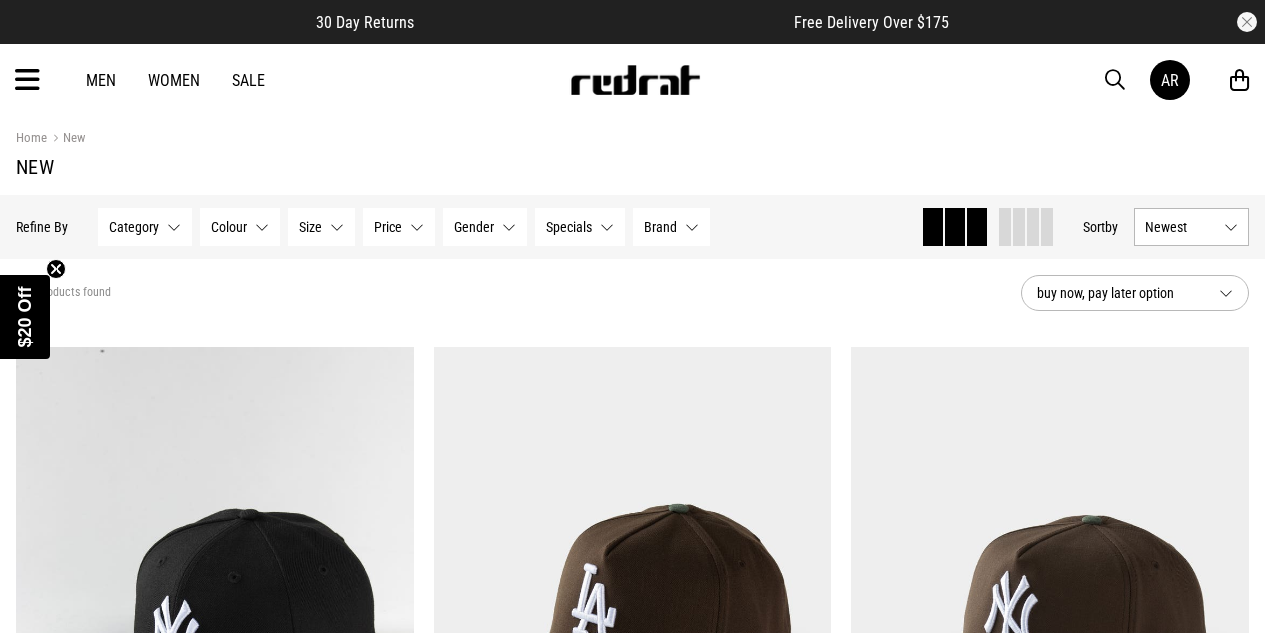 scroll, scrollTop: 0, scrollLeft: 0, axis: both 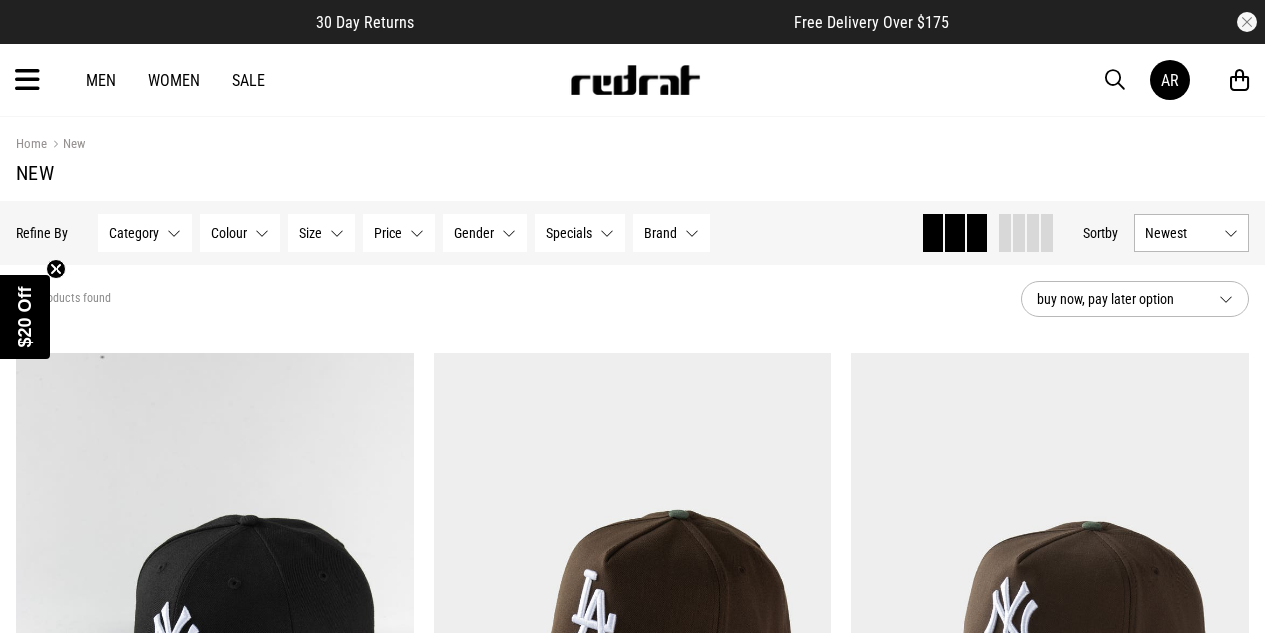 click on "Men" at bounding box center [101, 80] 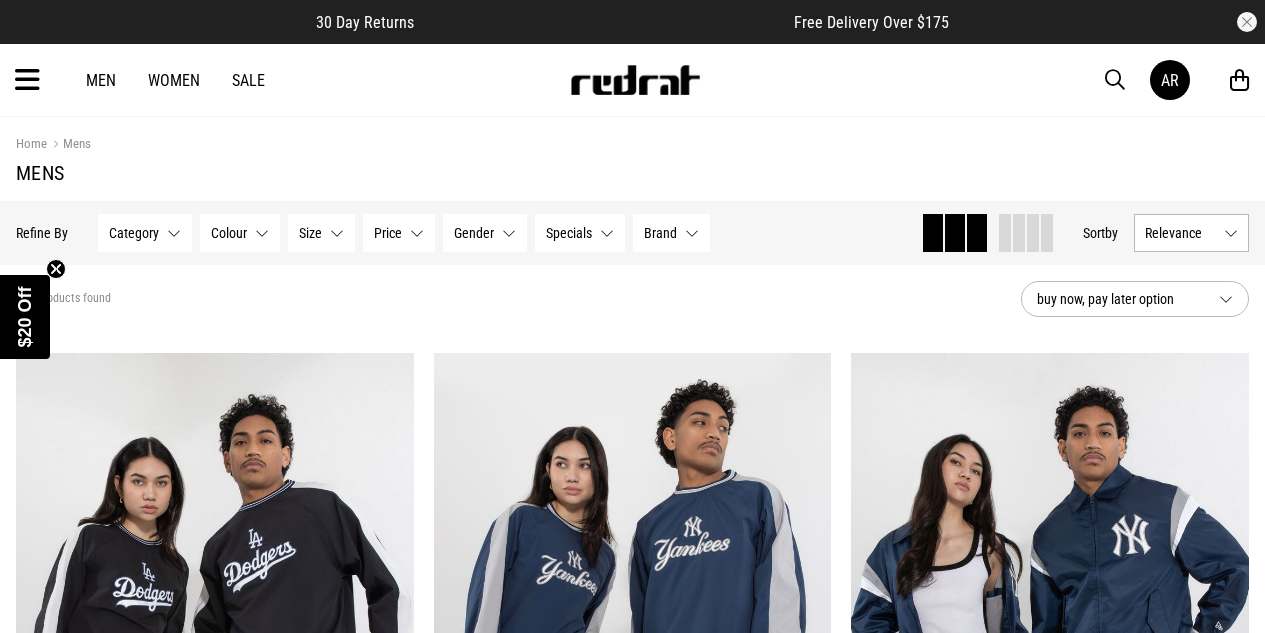 scroll, scrollTop: 0, scrollLeft: 0, axis: both 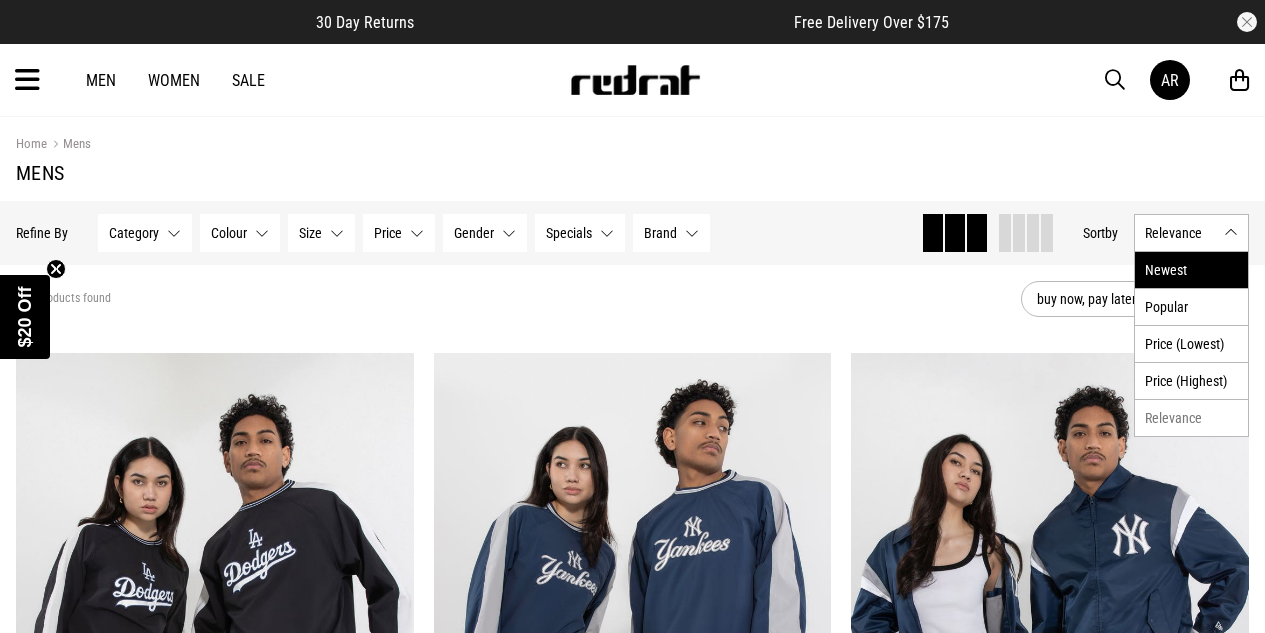 click on "Newest" at bounding box center [1191, 270] 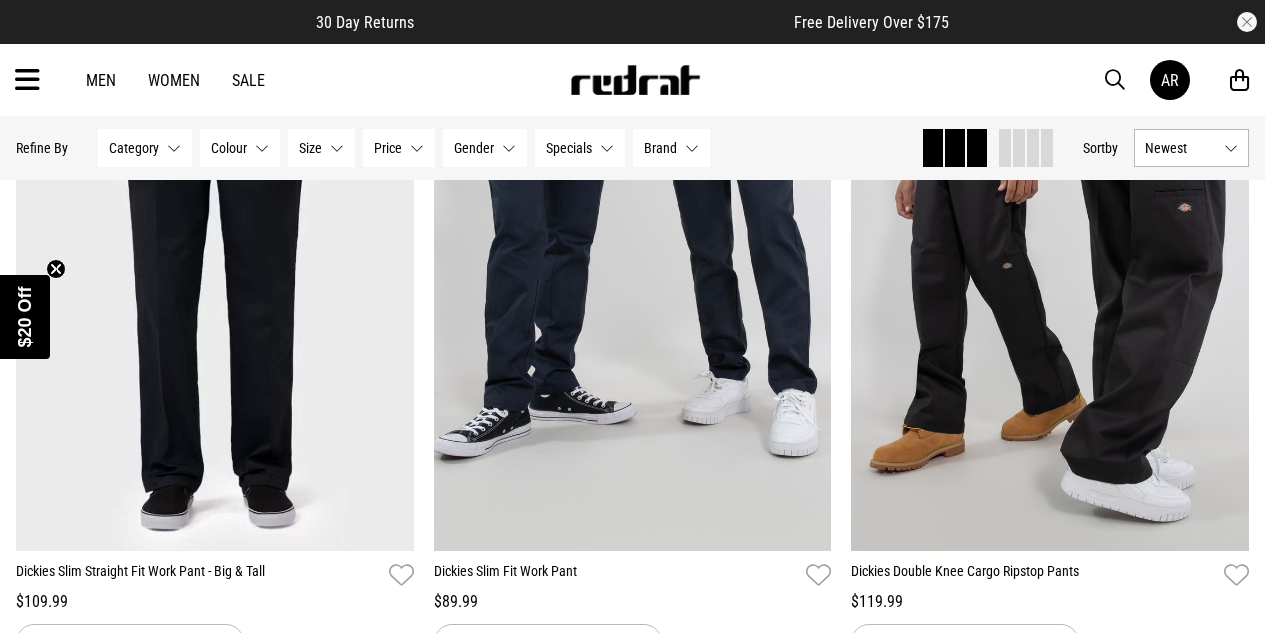 scroll, scrollTop: 5600, scrollLeft: 0, axis: vertical 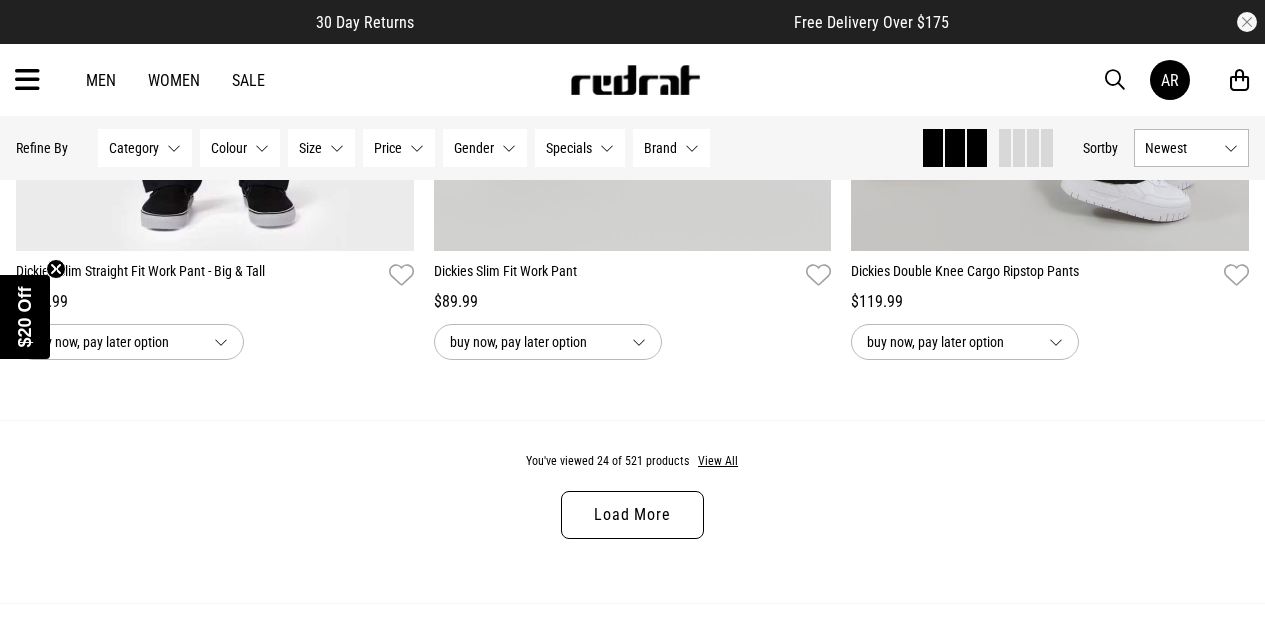 click on "Load More" at bounding box center (632, 515) 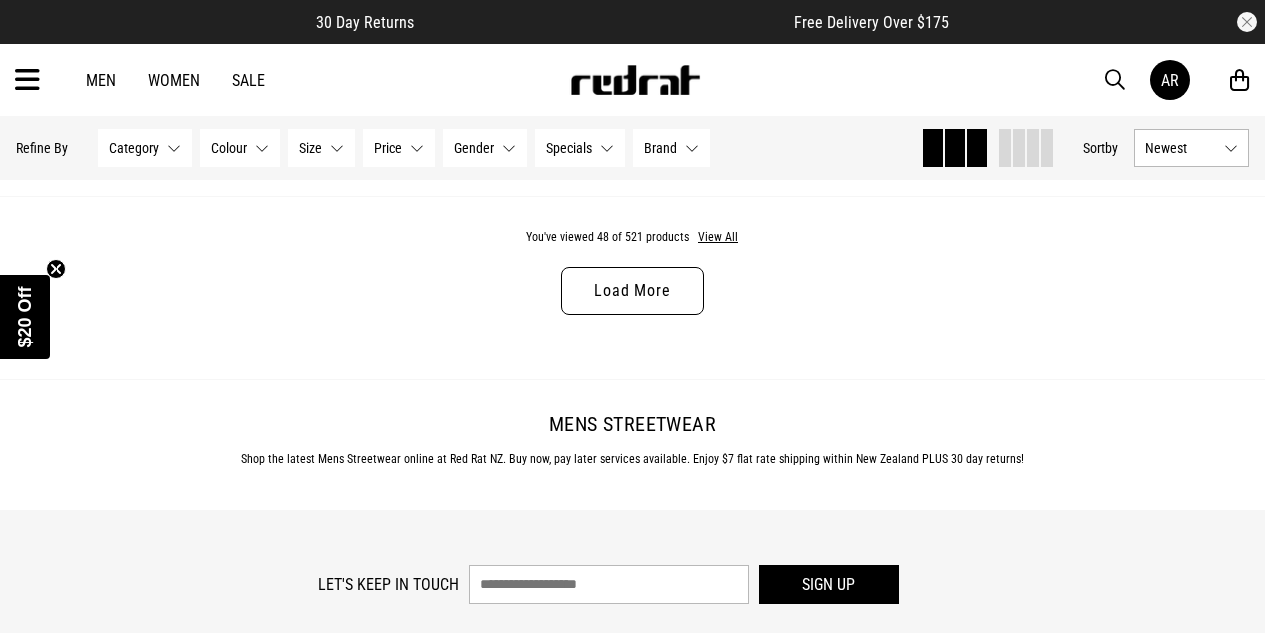 scroll, scrollTop: 11400, scrollLeft: 0, axis: vertical 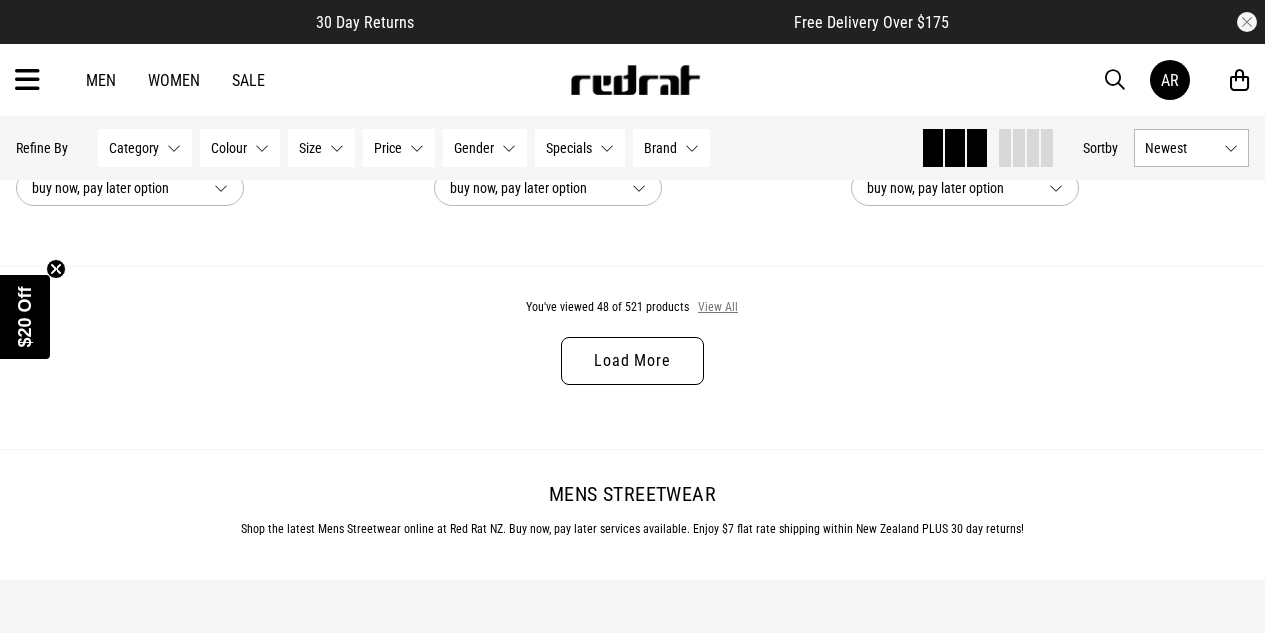 click on "View All" at bounding box center (718, 308) 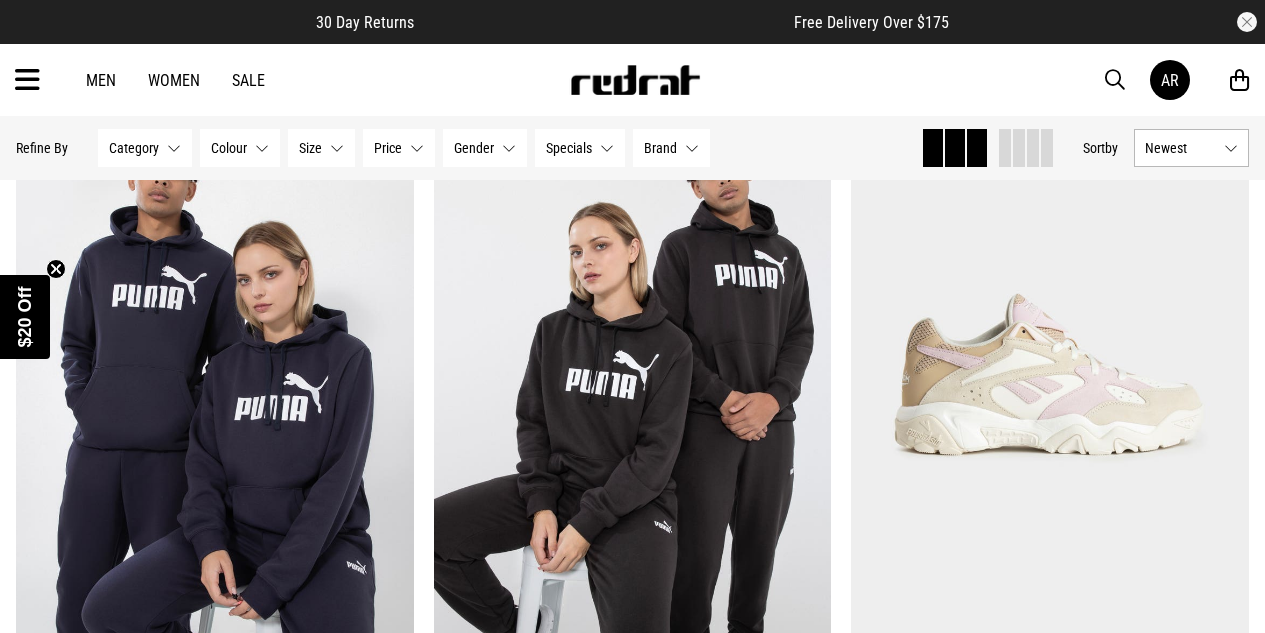 scroll, scrollTop: 21500, scrollLeft: 0, axis: vertical 